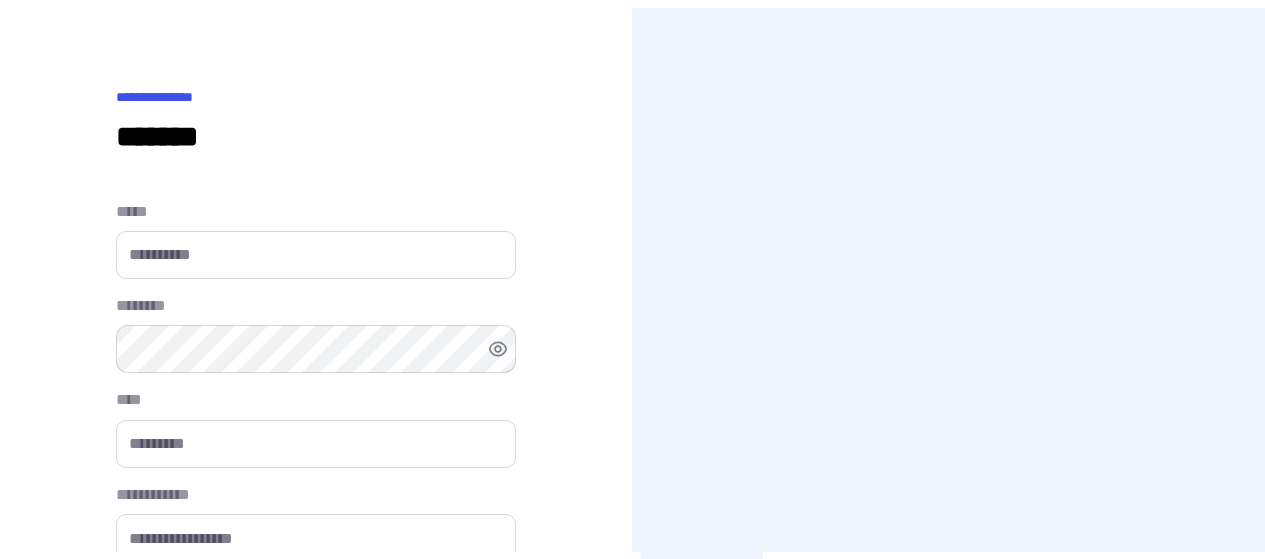 scroll, scrollTop: 0, scrollLeft: 0, axis: both 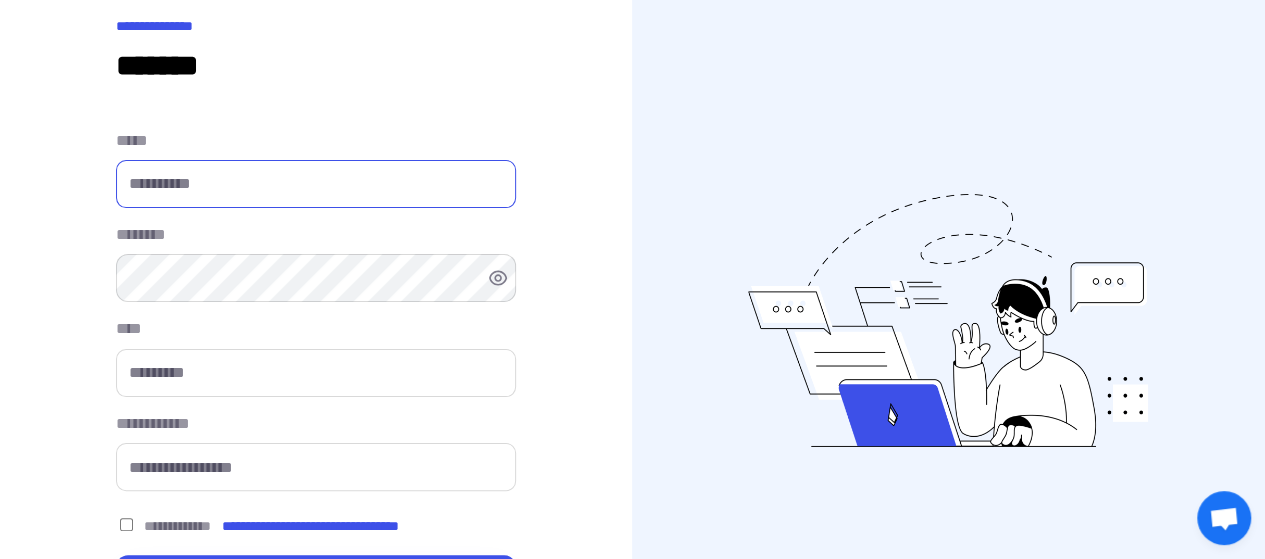 click at bounding box center [316, 184] 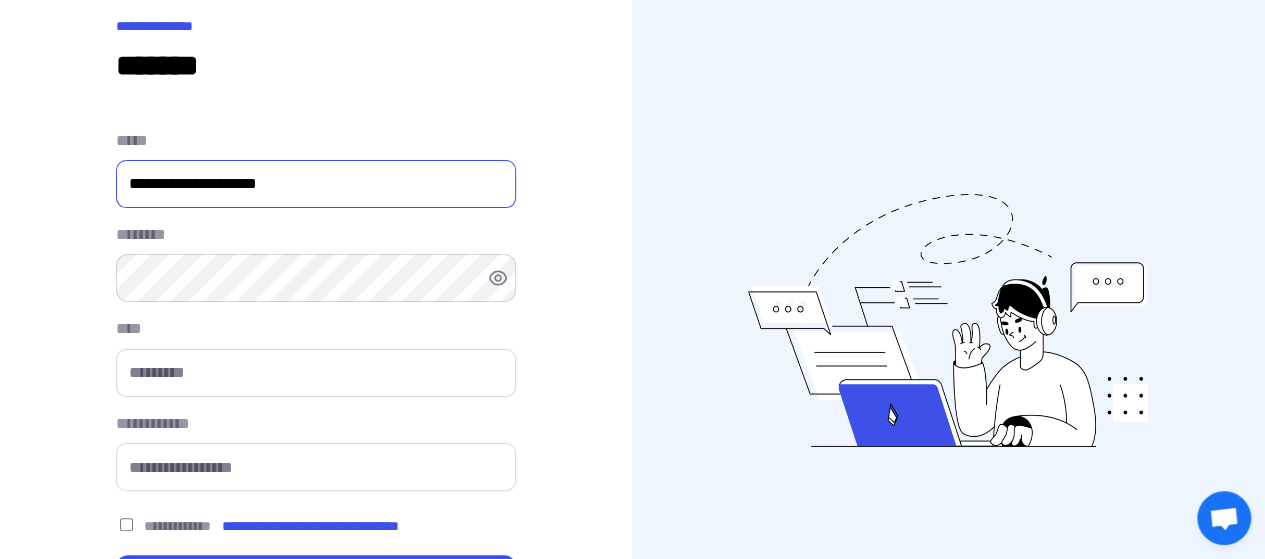 type on "**********" 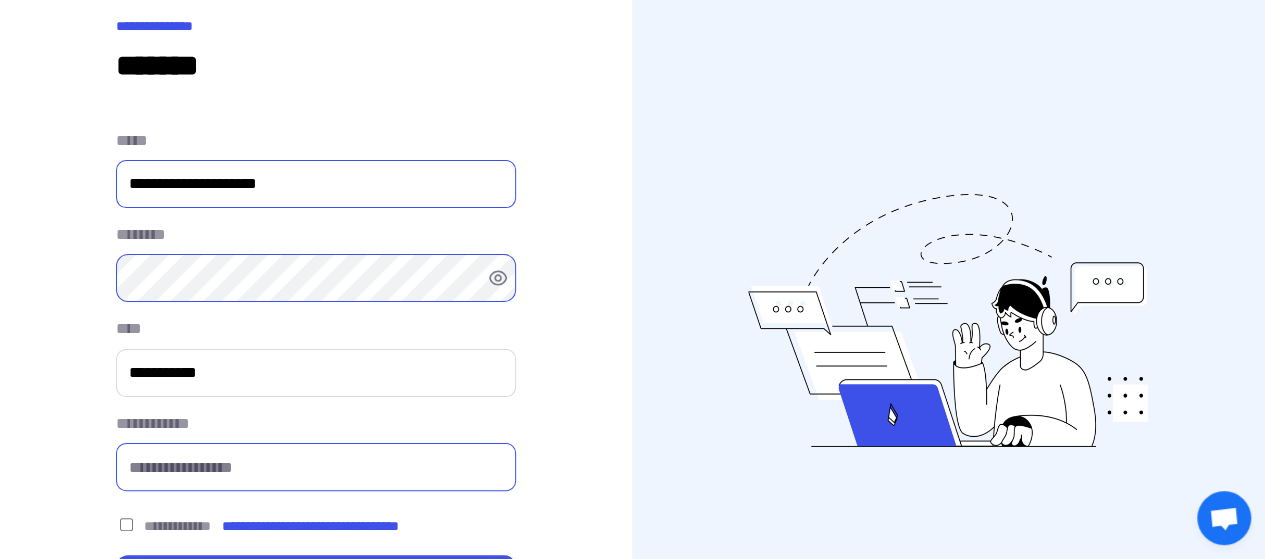 click at bounding box center [316, 467] 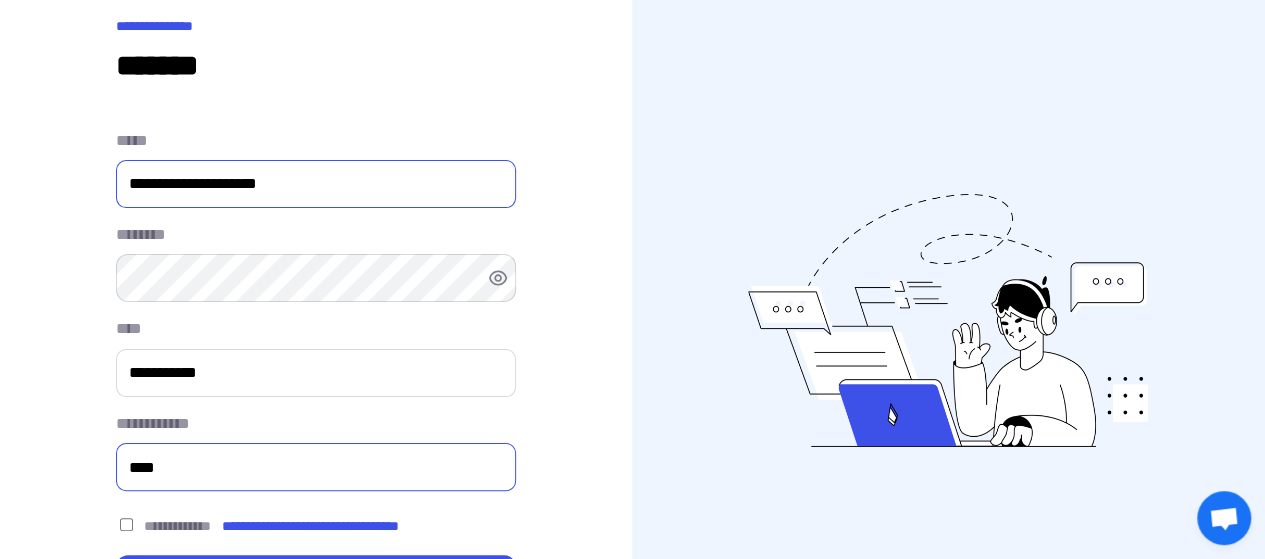 type on "*****" 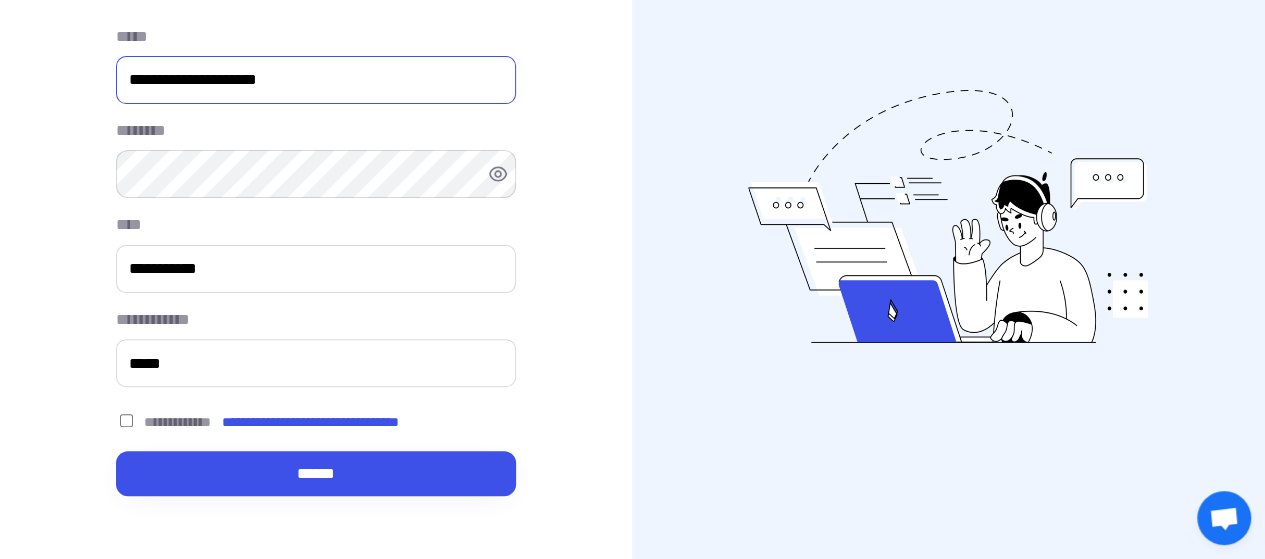 scroll, scrollTop: 188, scrollLeft: 0, axis: vertical 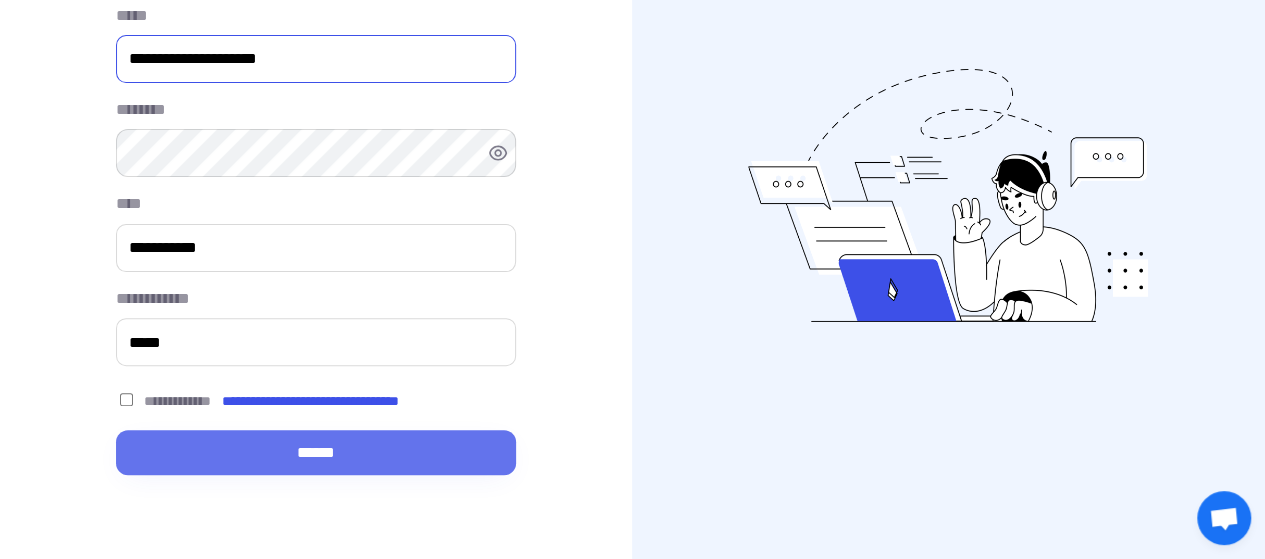 click on "******" at bounding box center [316, 452] 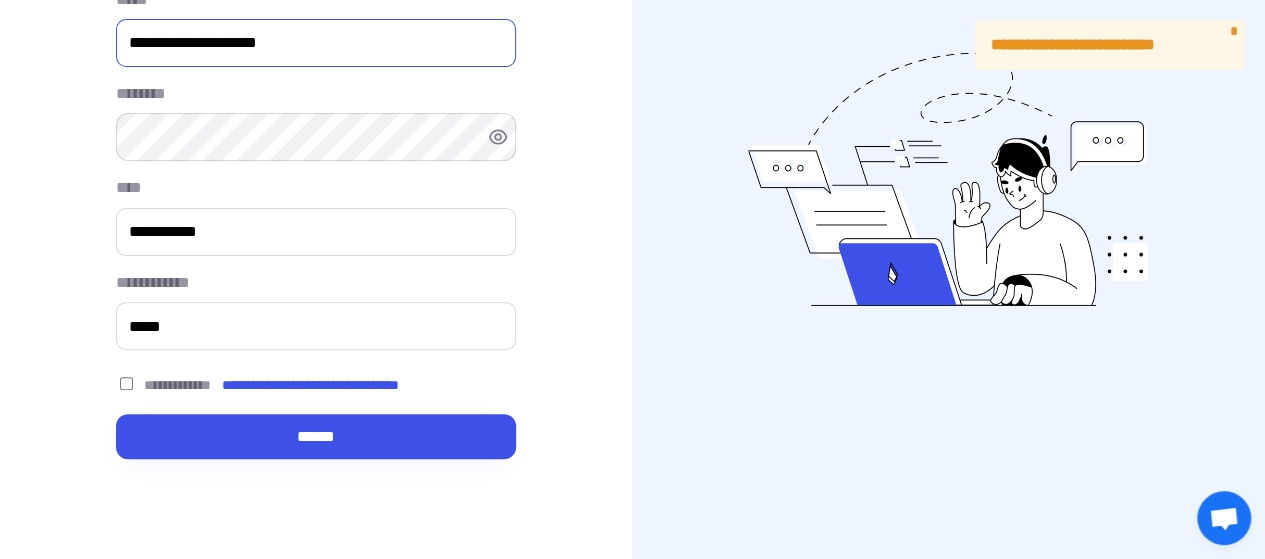 scroll, scrollTop: 208, scrollLeft: 0, axis: vertical 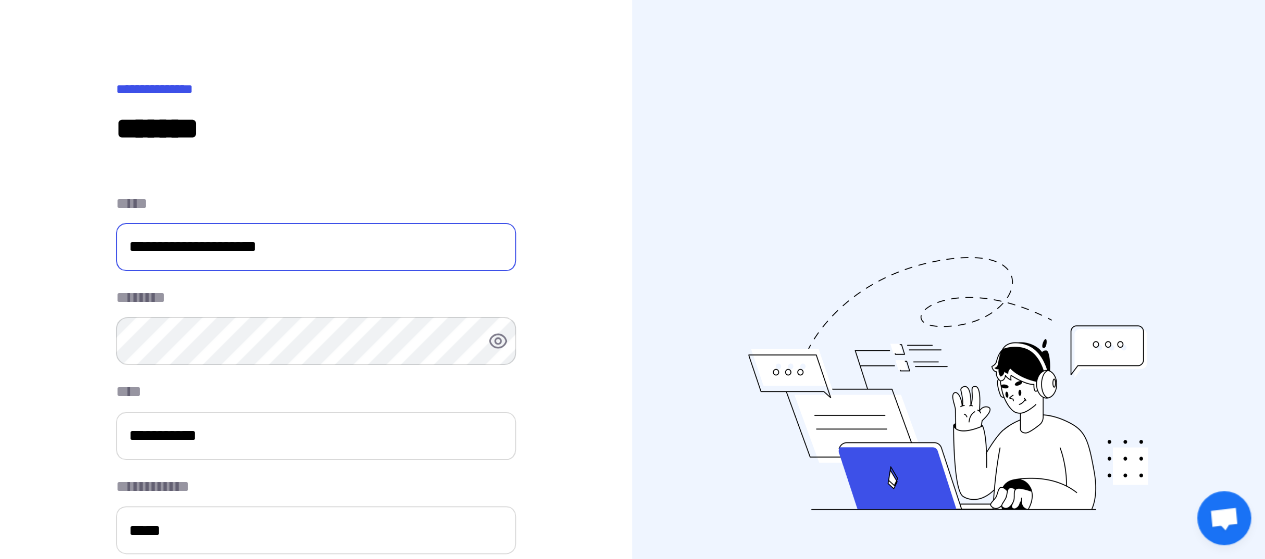 click on "**********" at bounding box center (165, 90) 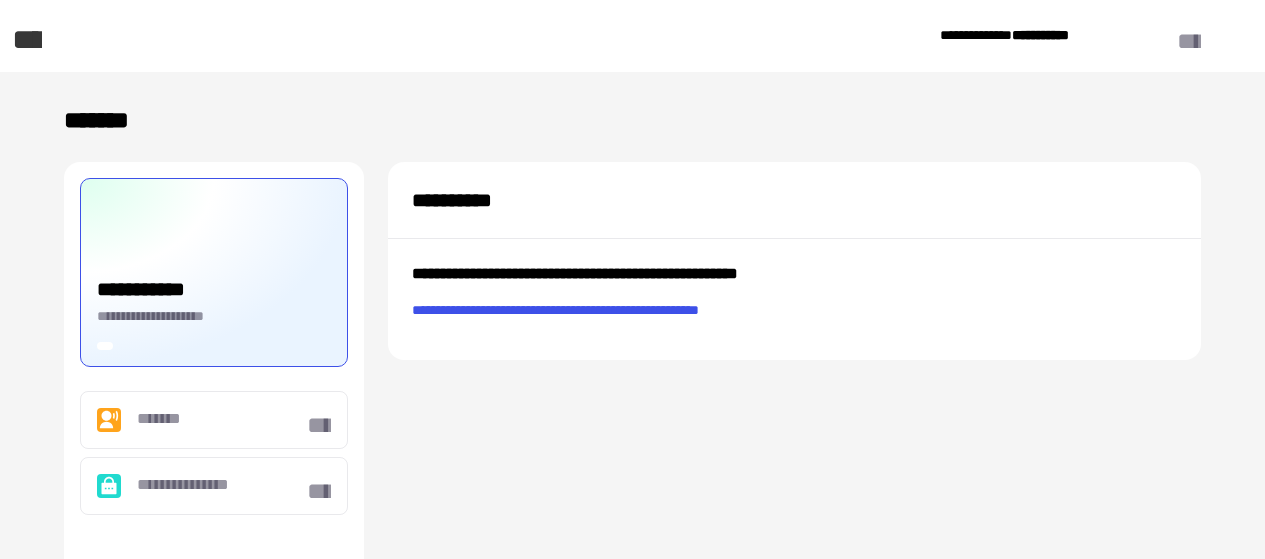 scroll, scrollTop: 0, scrollLeft: 0, axis: both 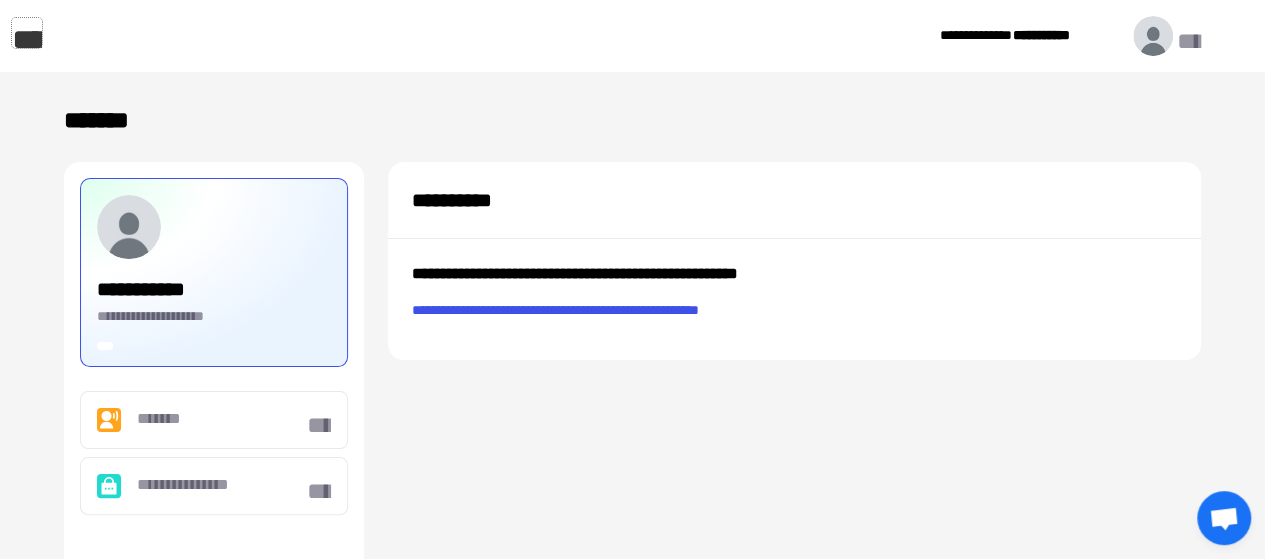 click on "****" 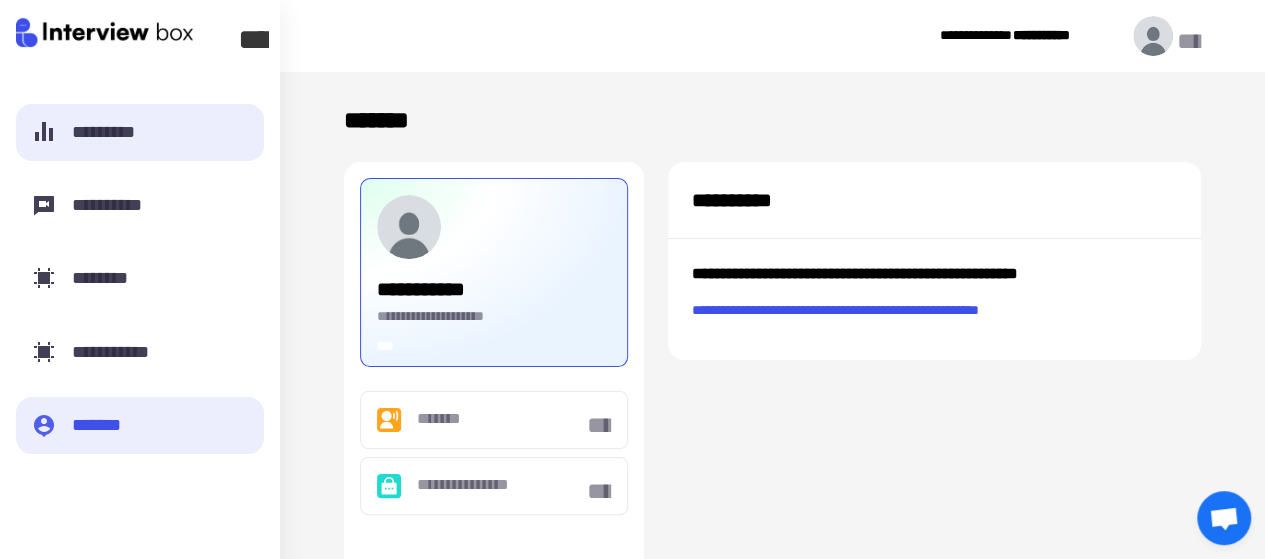 click on "*********" at bounding box center (116, 132) 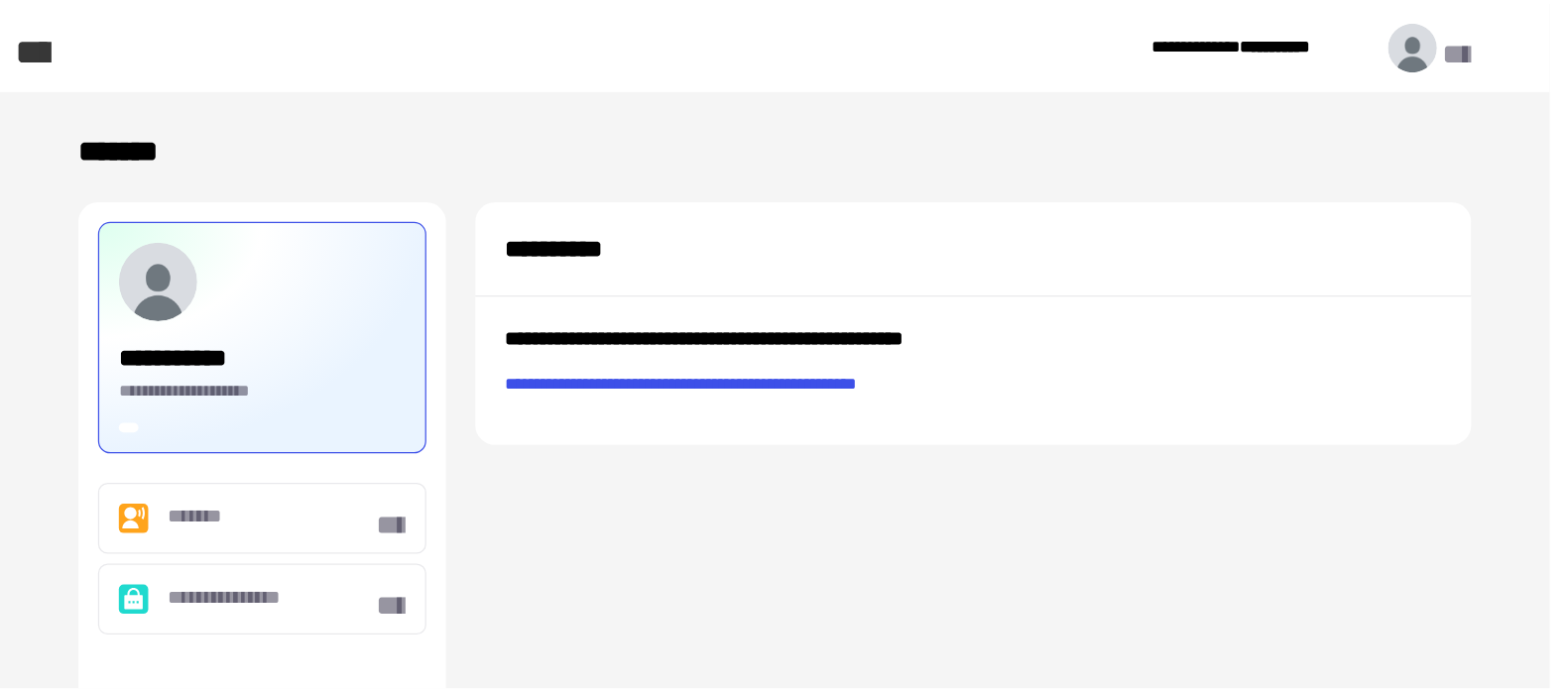 scroll, scrollTop: 0, scrollLeft: 0, axis: both 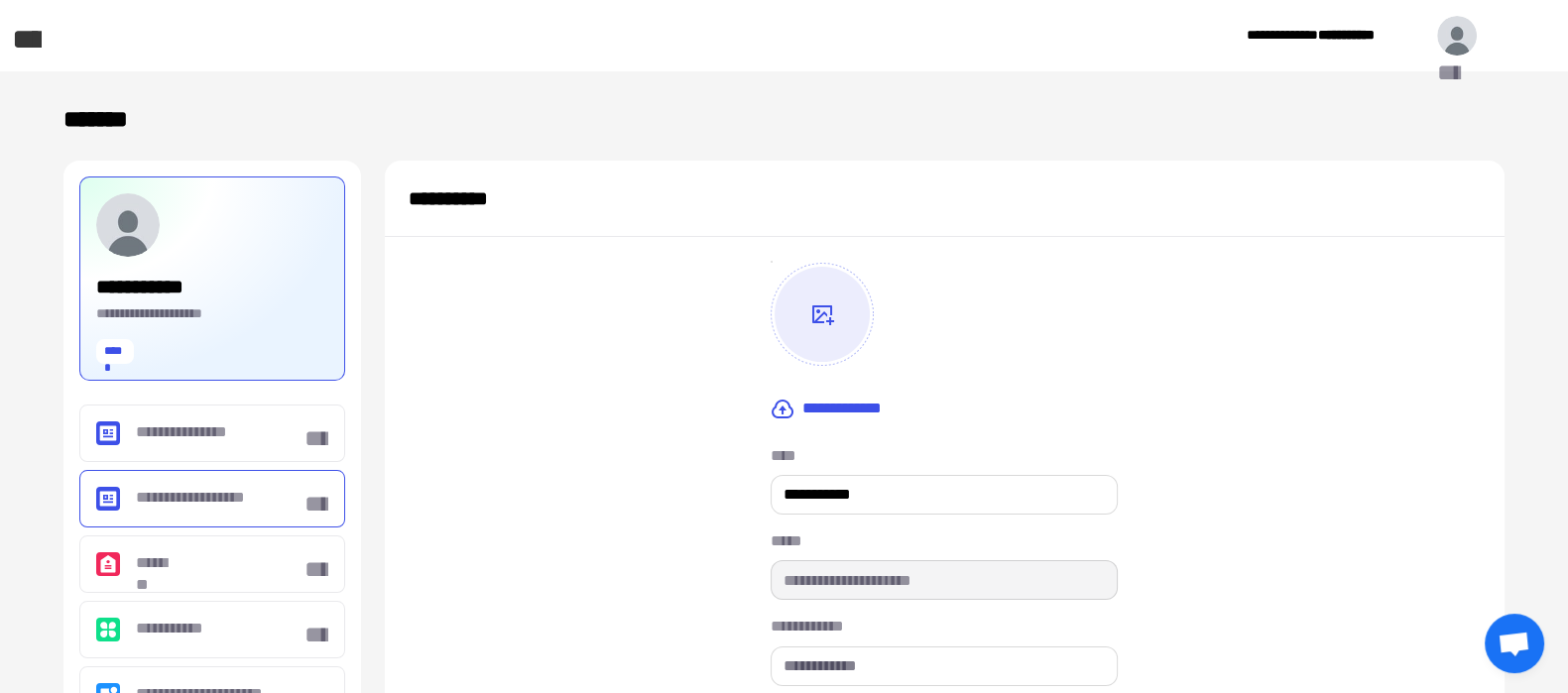 click on "**********" at bounding box center [212, 499] 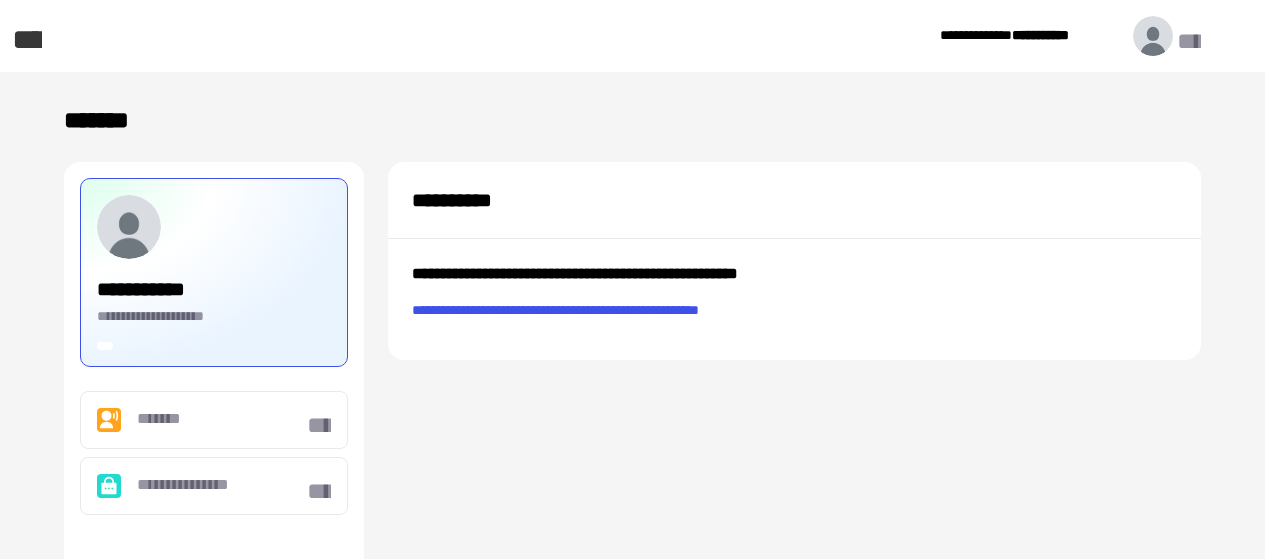 scroll, scrollTop: 0, scrollLeft: 0, axis: both 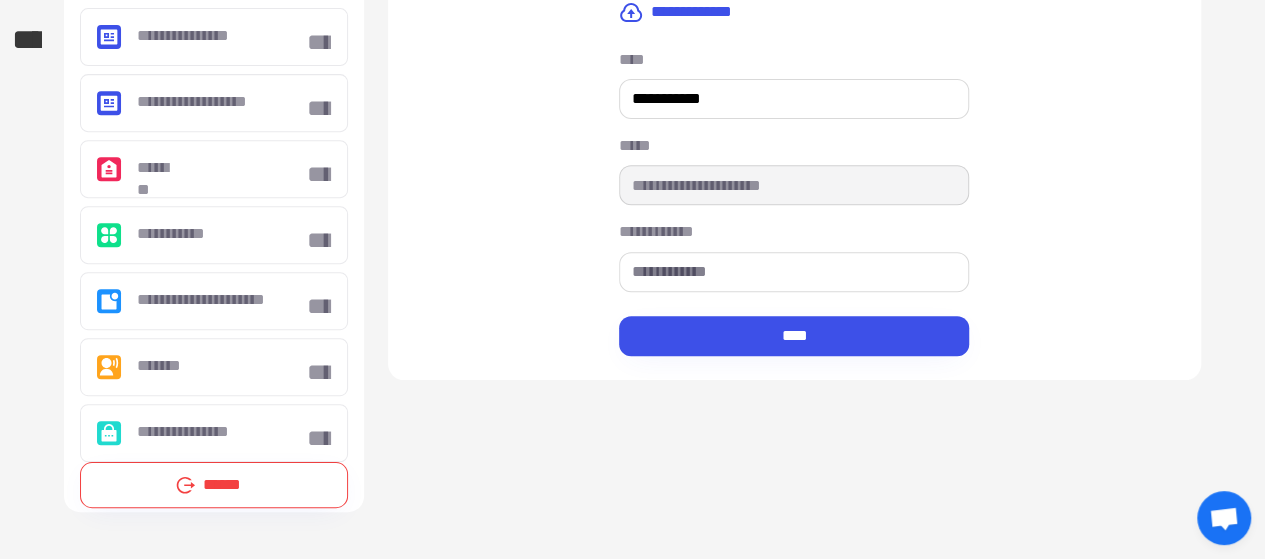 click on "**********" at bounding box center (632, 124) 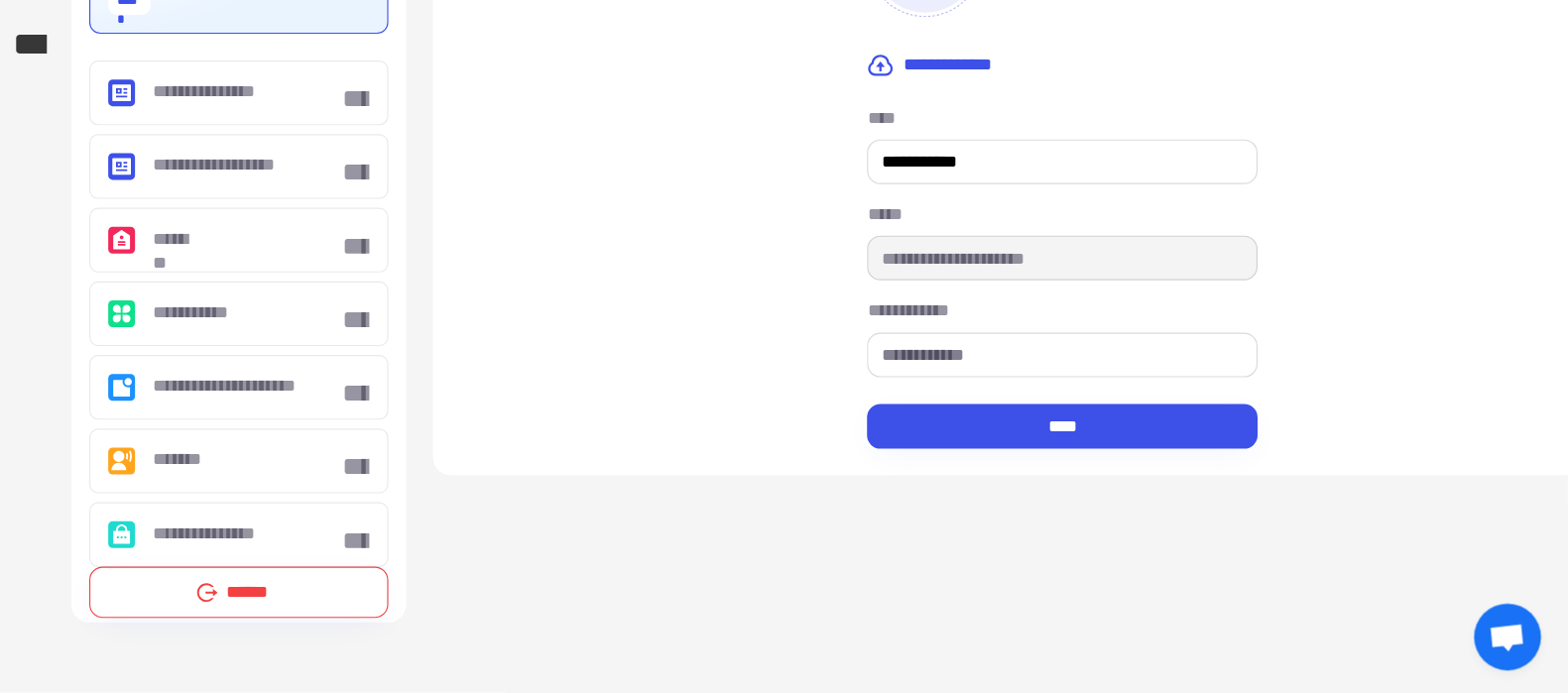 scroll, scrollTop: 274, scrollLeft: 0, axis: vertical 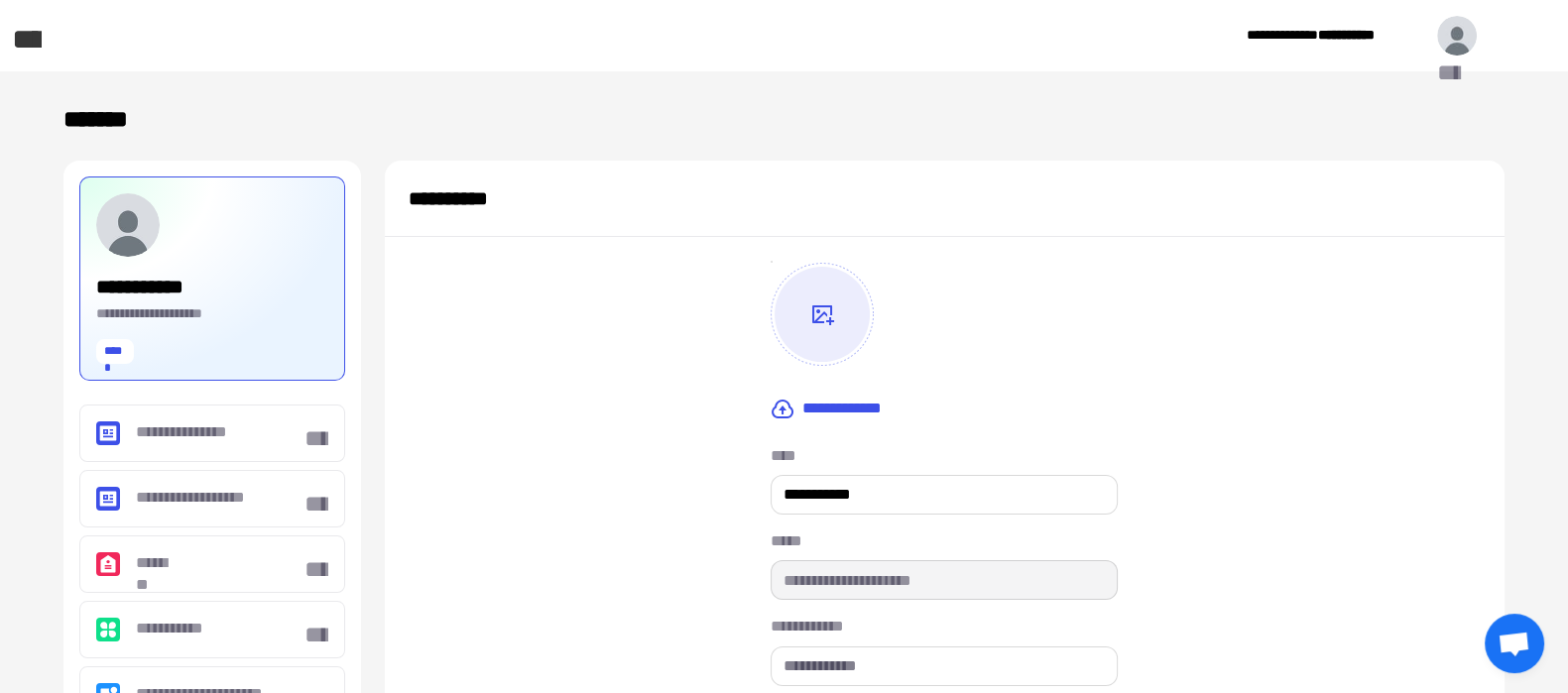 click on "****" 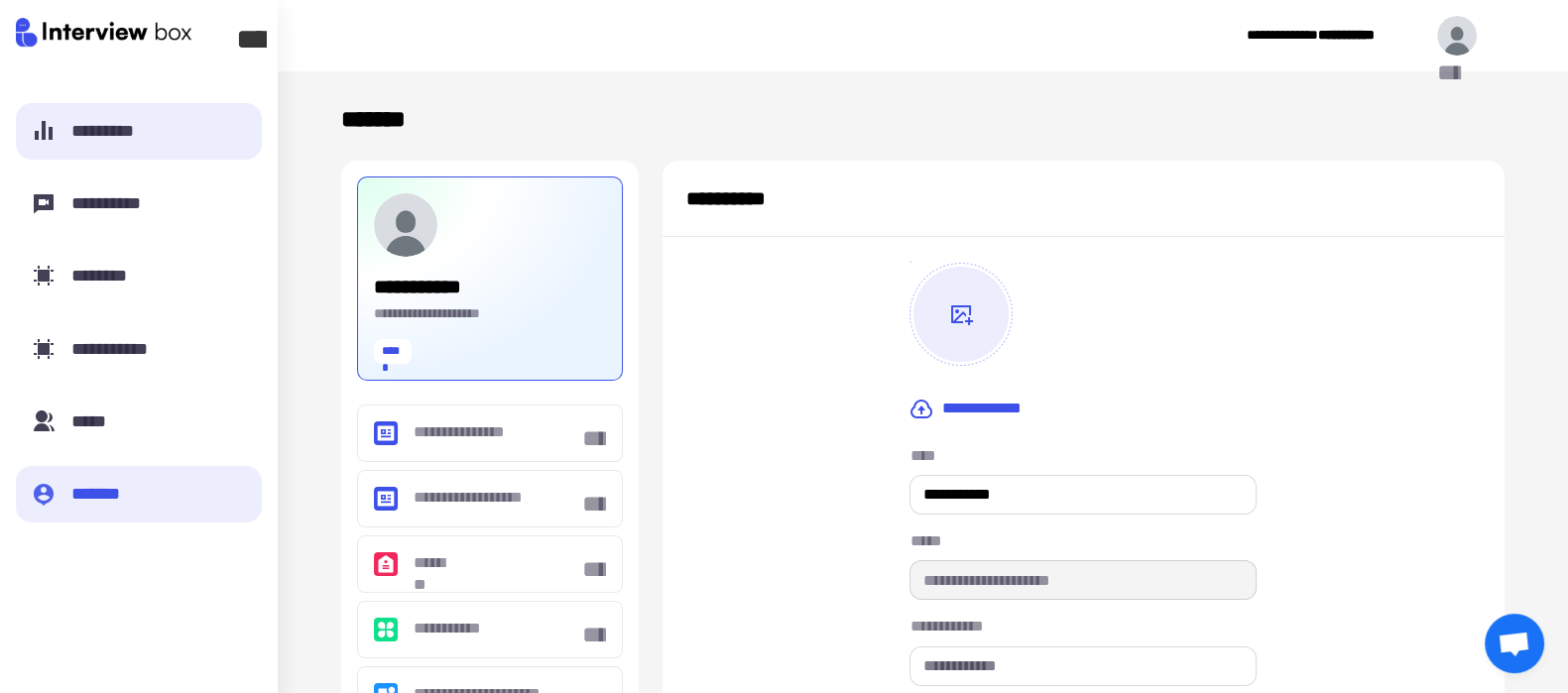 click on "*********" at bounding box center [115, 131] 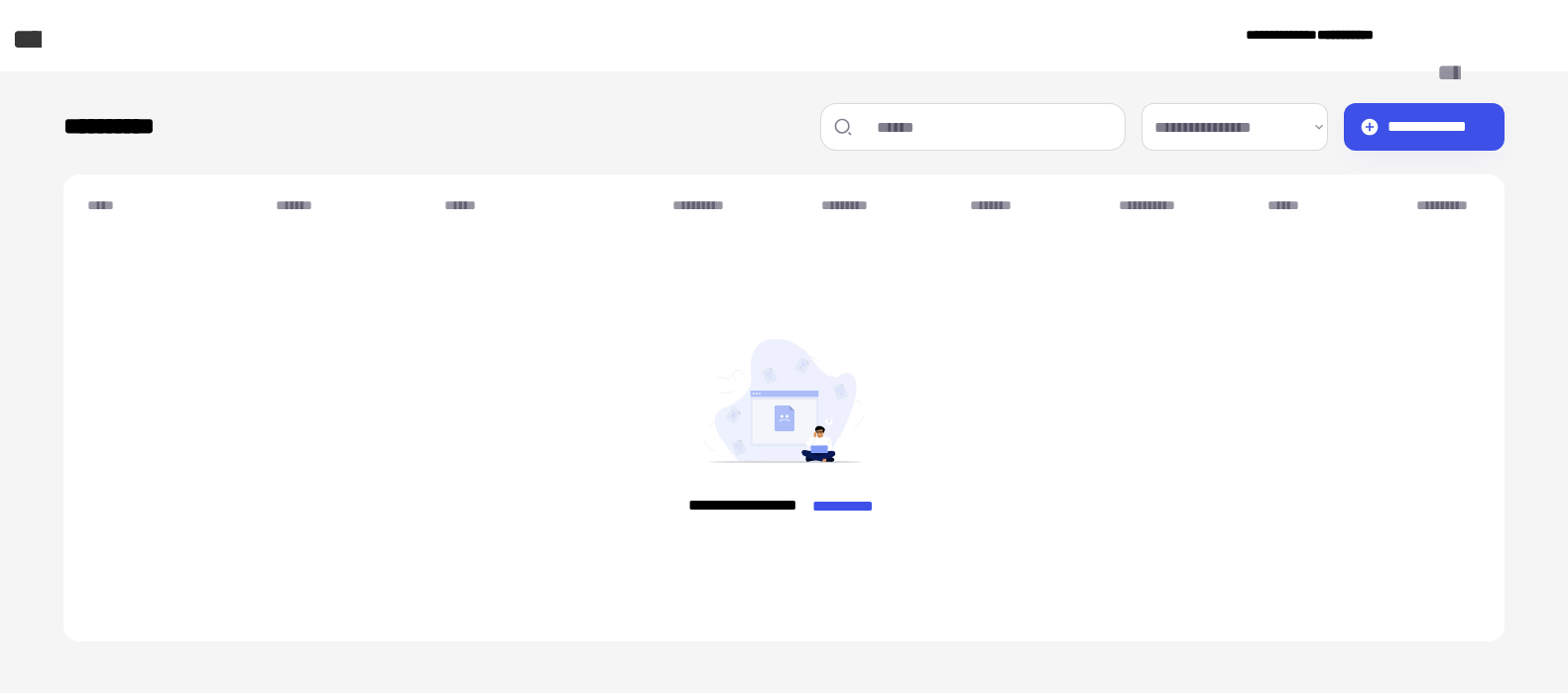scroll, scrollTop: 0, scrollLeft: 0, axis: both 